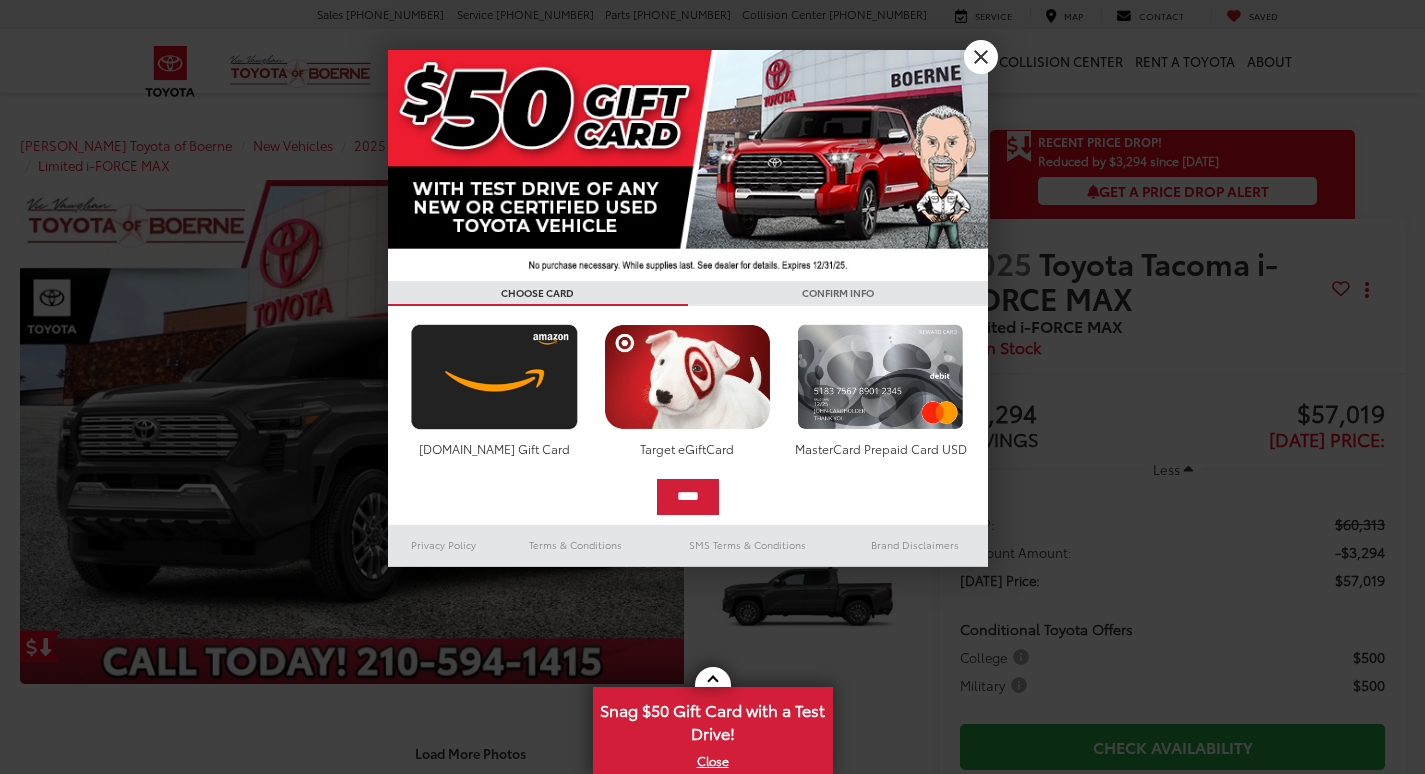 scroll, scrollTop: 0, scrollLeft: 0, axis: both 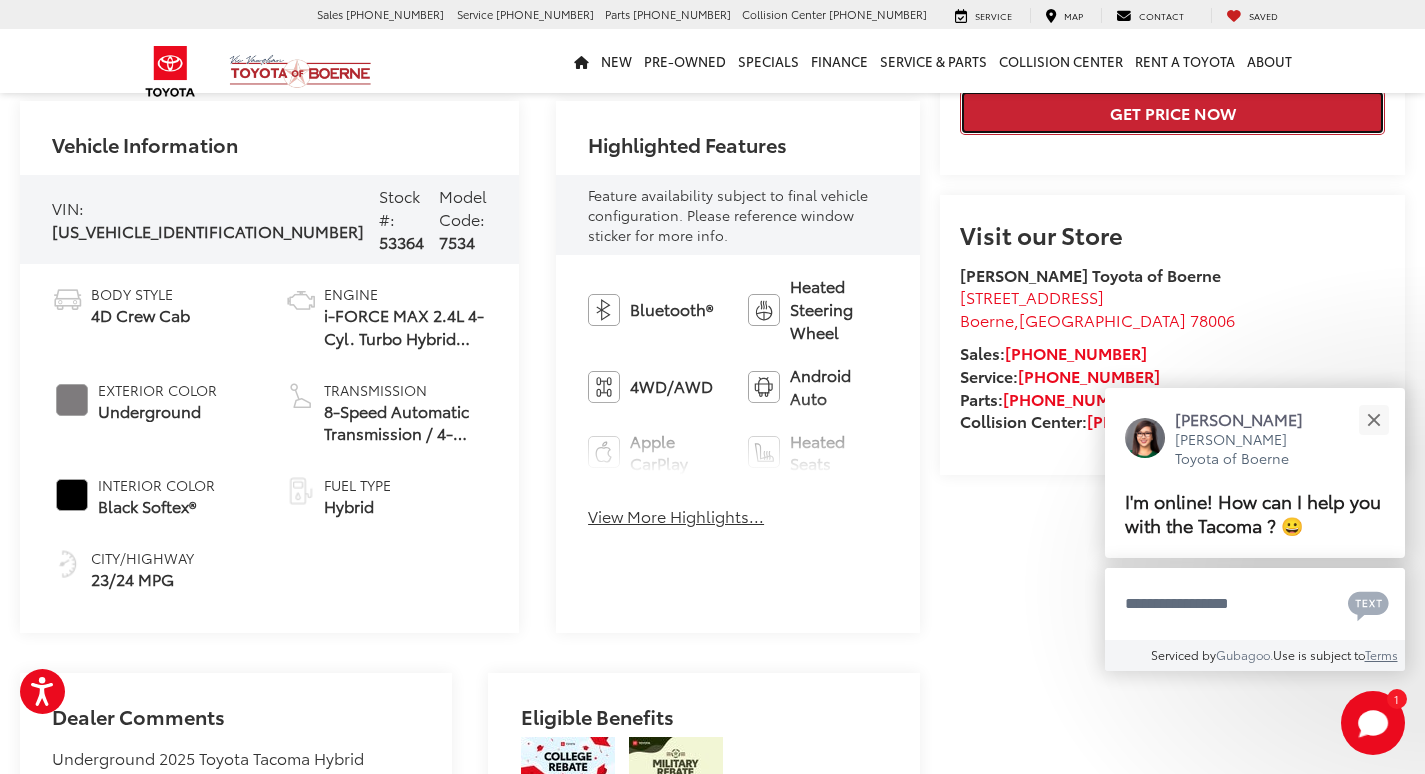 click on "Get Price Now" at bounding box center (1172, 112) 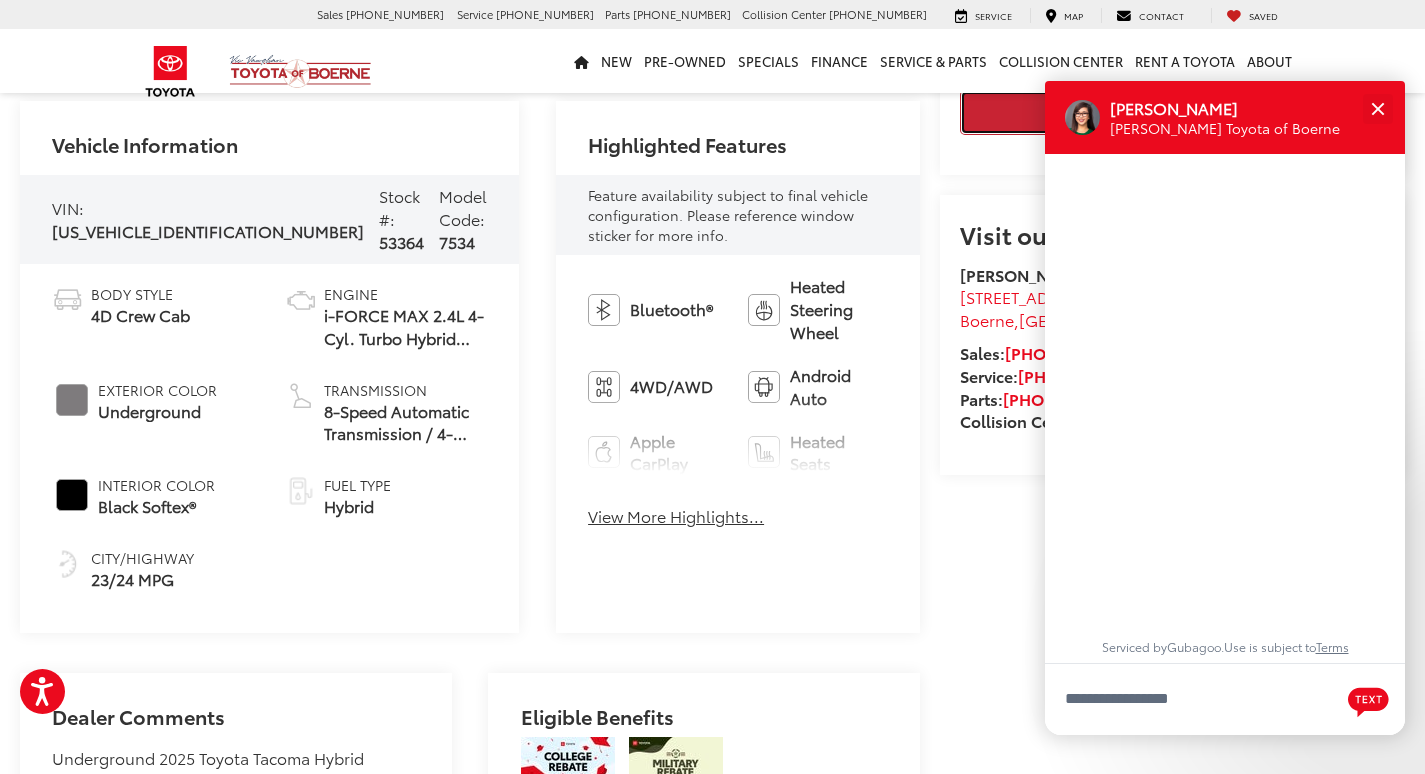 scroll, scrollTop: 24, scrollLeft: 0, axis: vertical 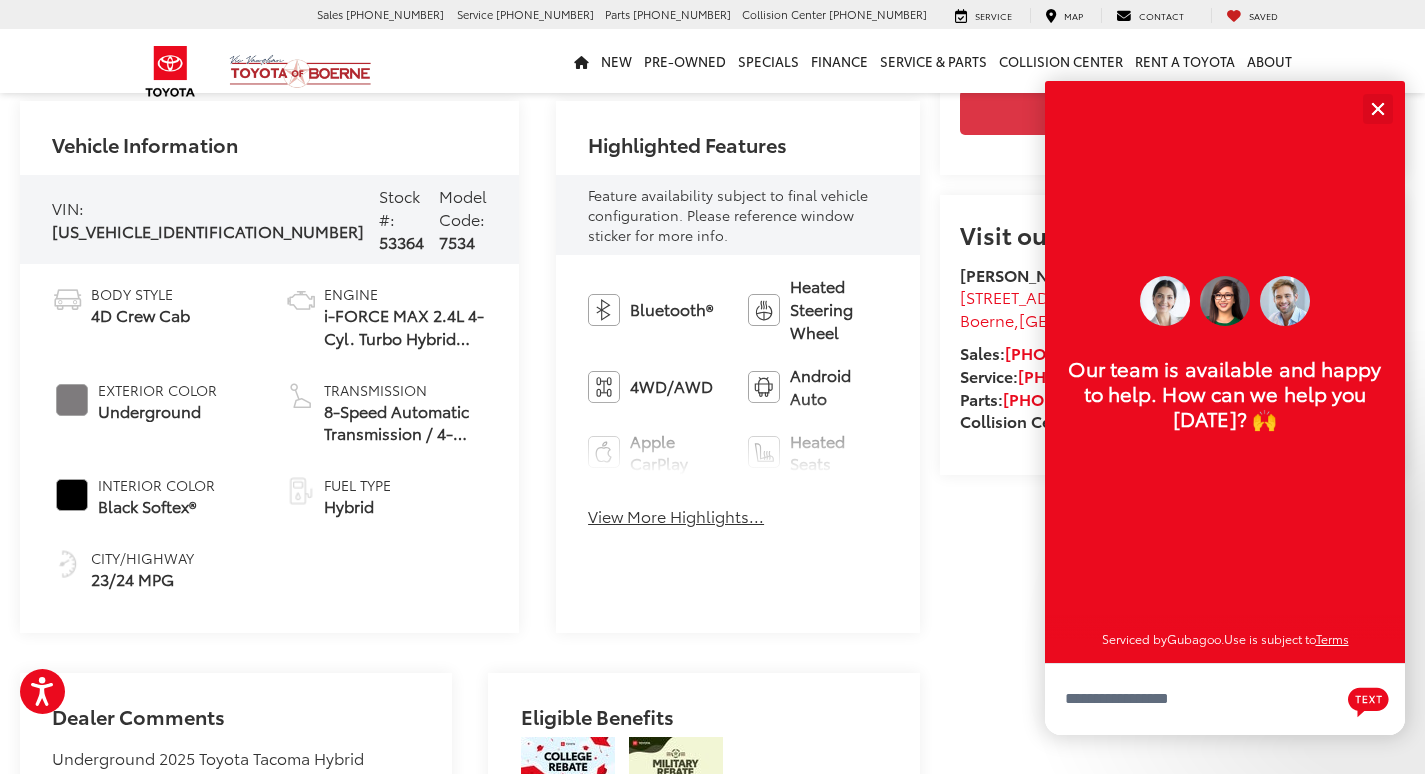 drag, startPoint x: 835, startPoint y: 390, endPoint x: 790, endPoint y: 393, distance: 45.099888 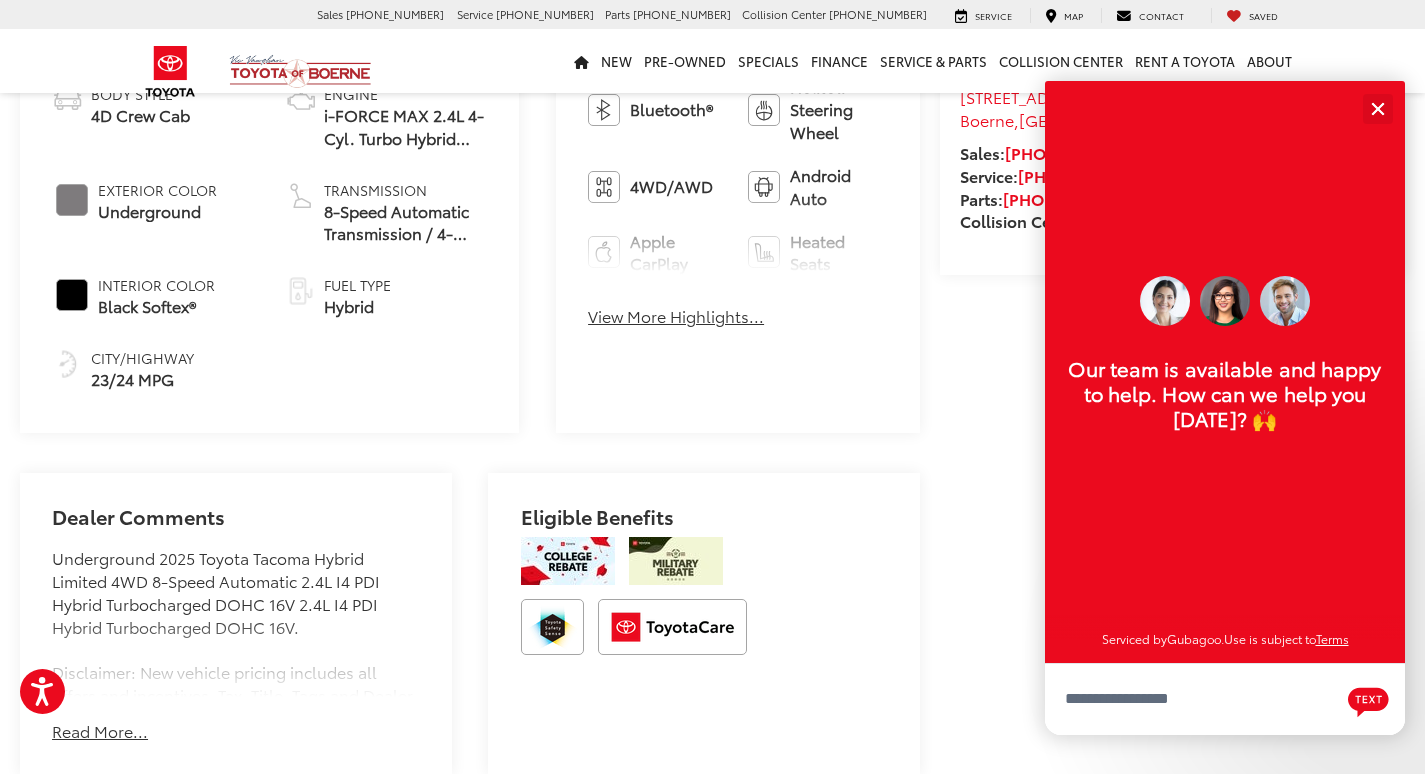 scroll, scrollTop: 1100, scrollLeft: 0, axis: vertical 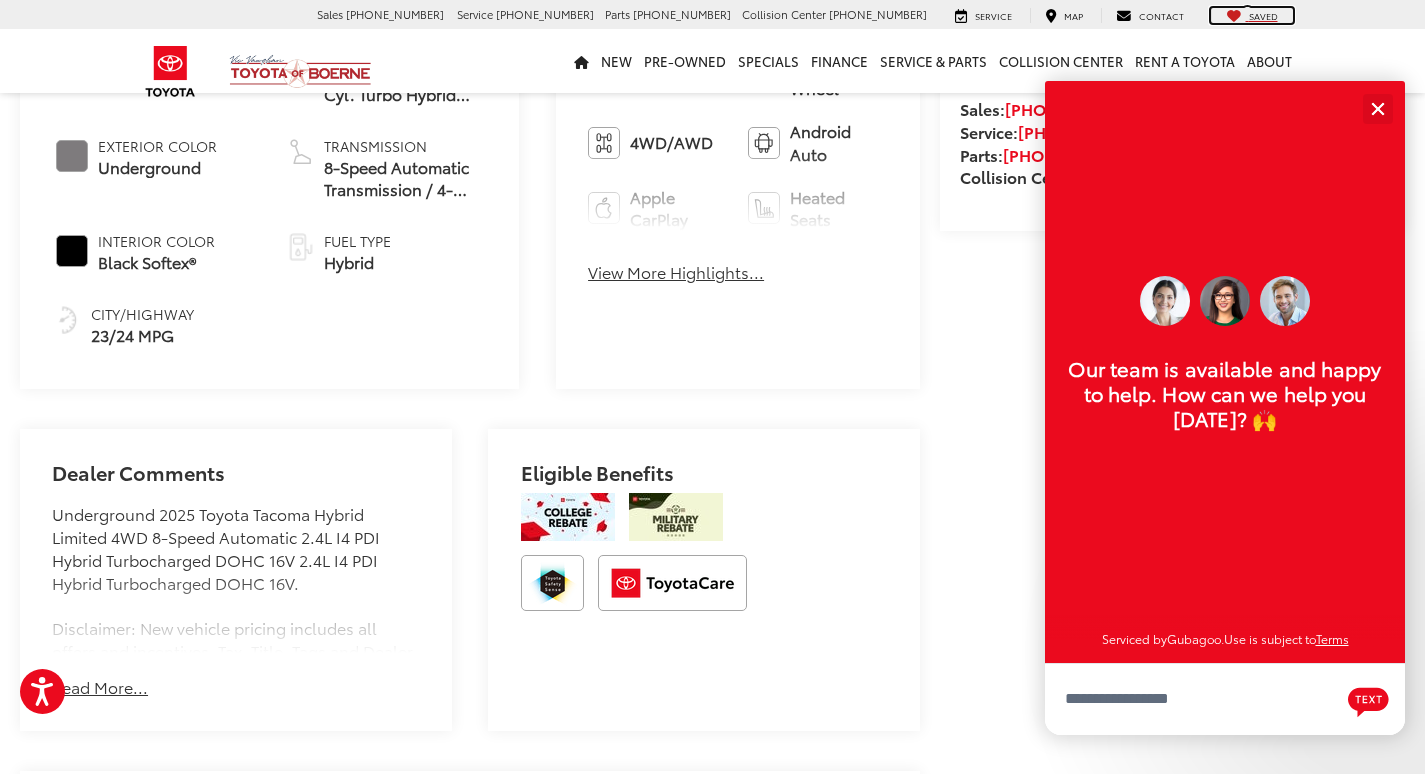 click on "Saved" at bounding box center (1252, 16) 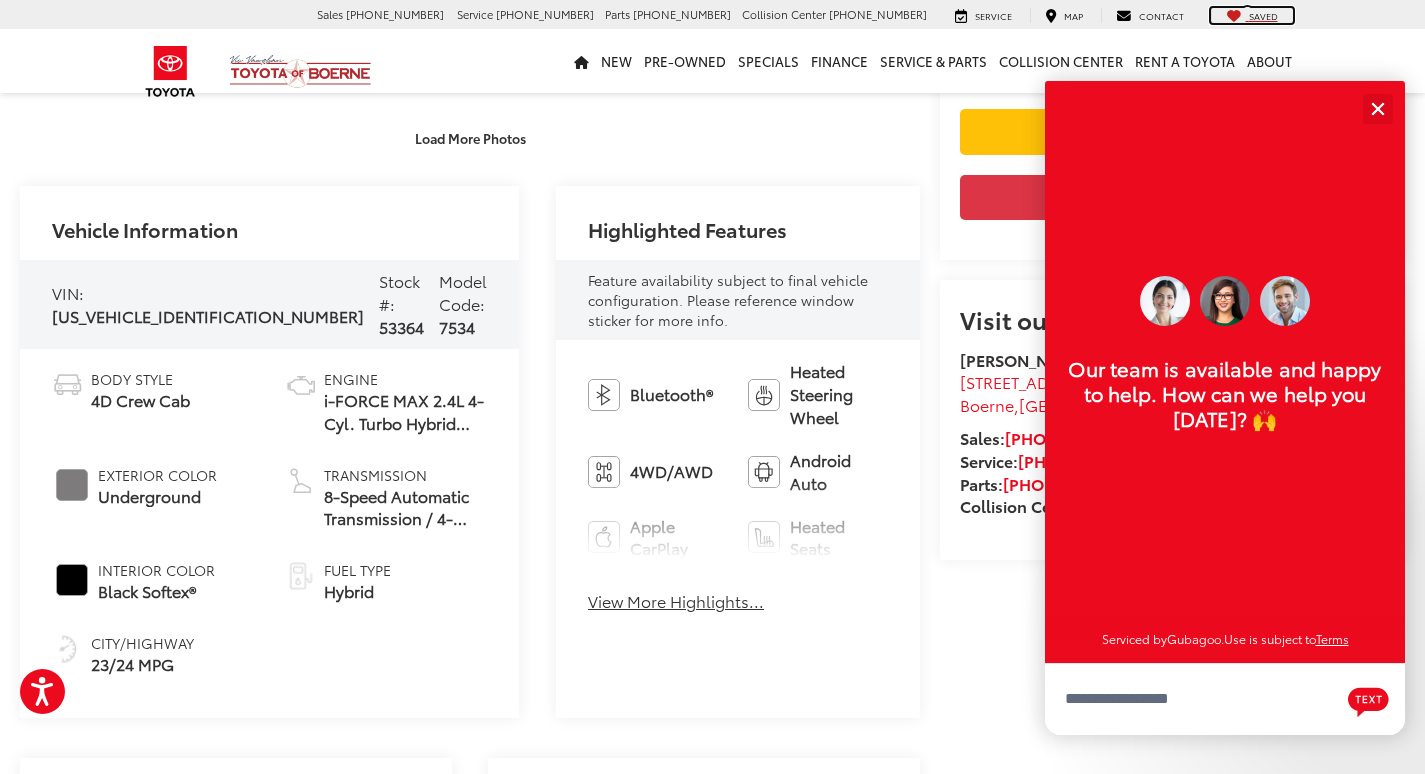 scroll, scrollTop: 600, scrollLeft: 0, axis: vertical 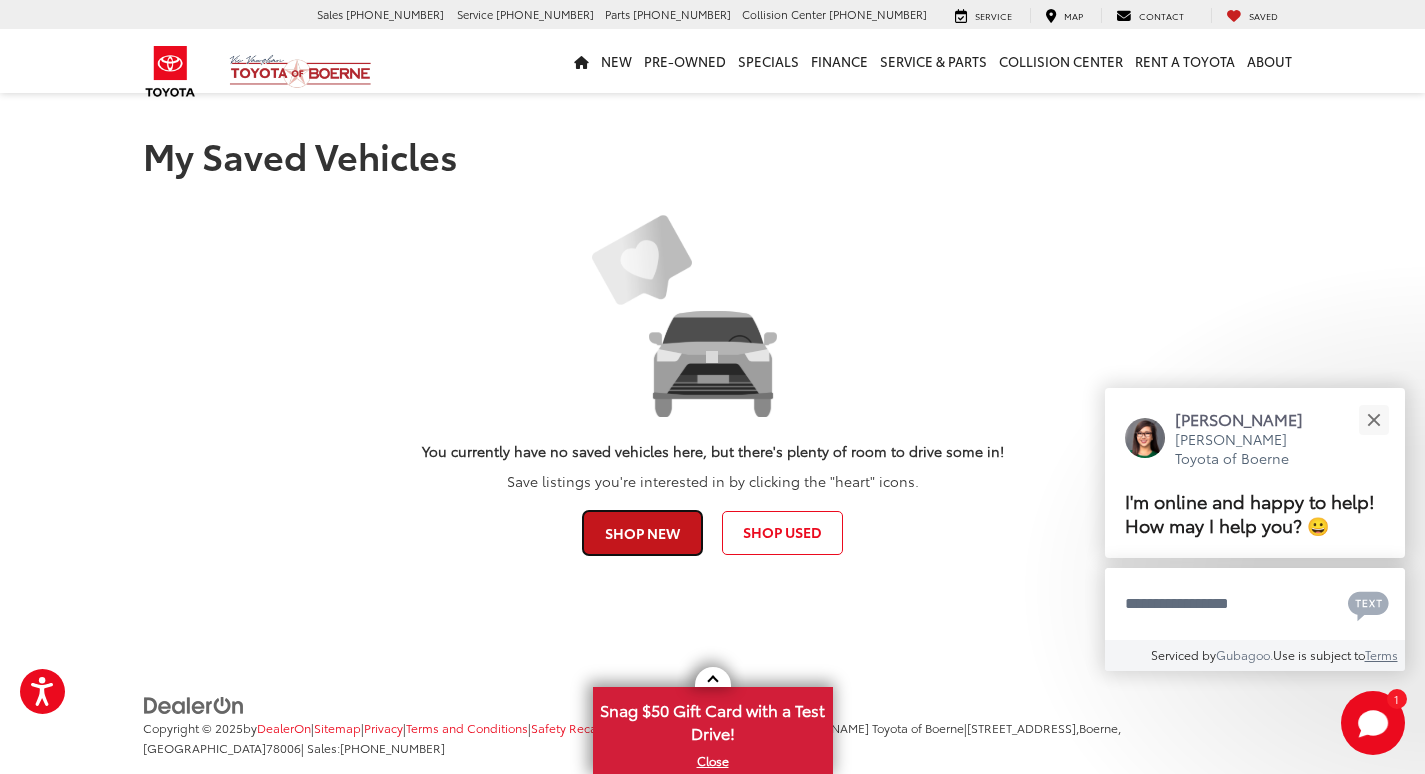 click on "Shop New" at bounding box center (642, 533) 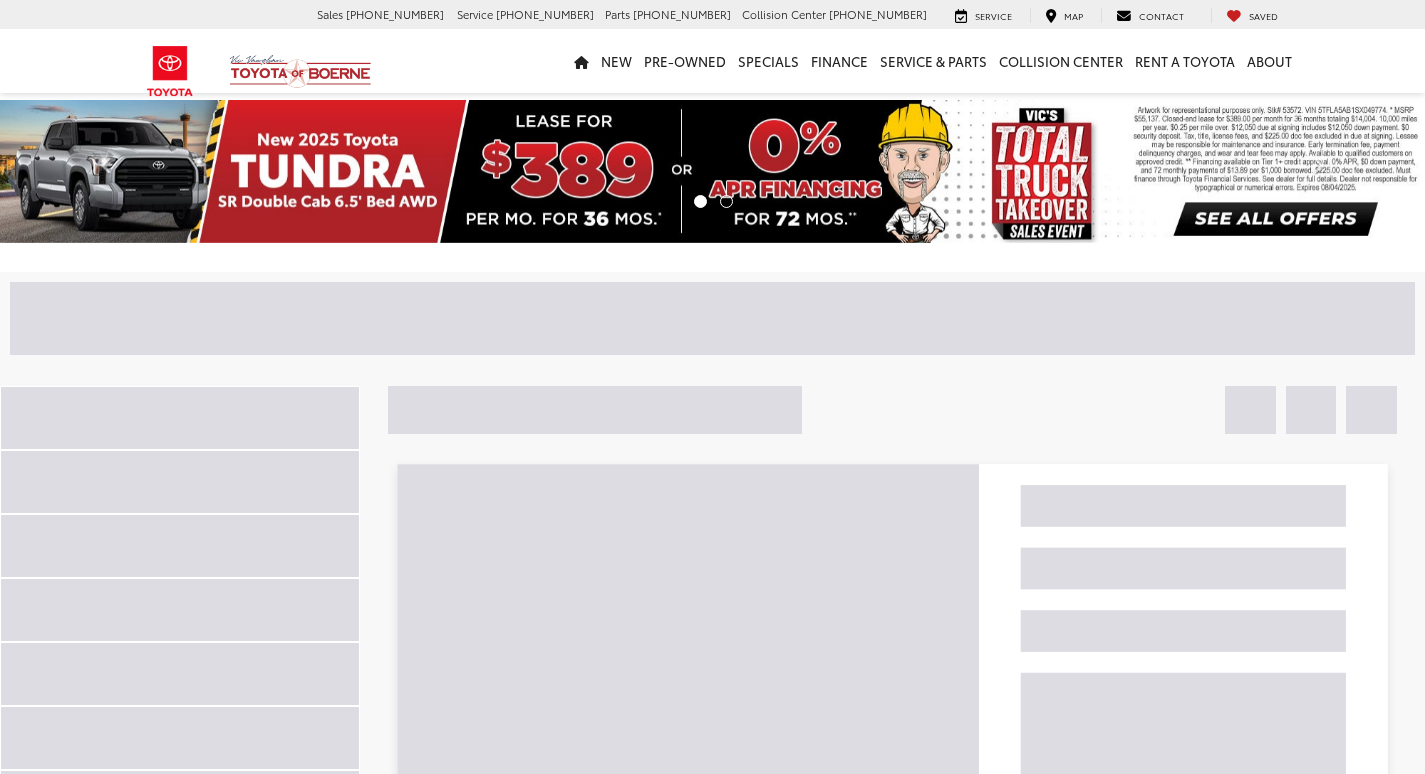 scroll, scrollTop: 0, scrollLeft: 0, axis: both 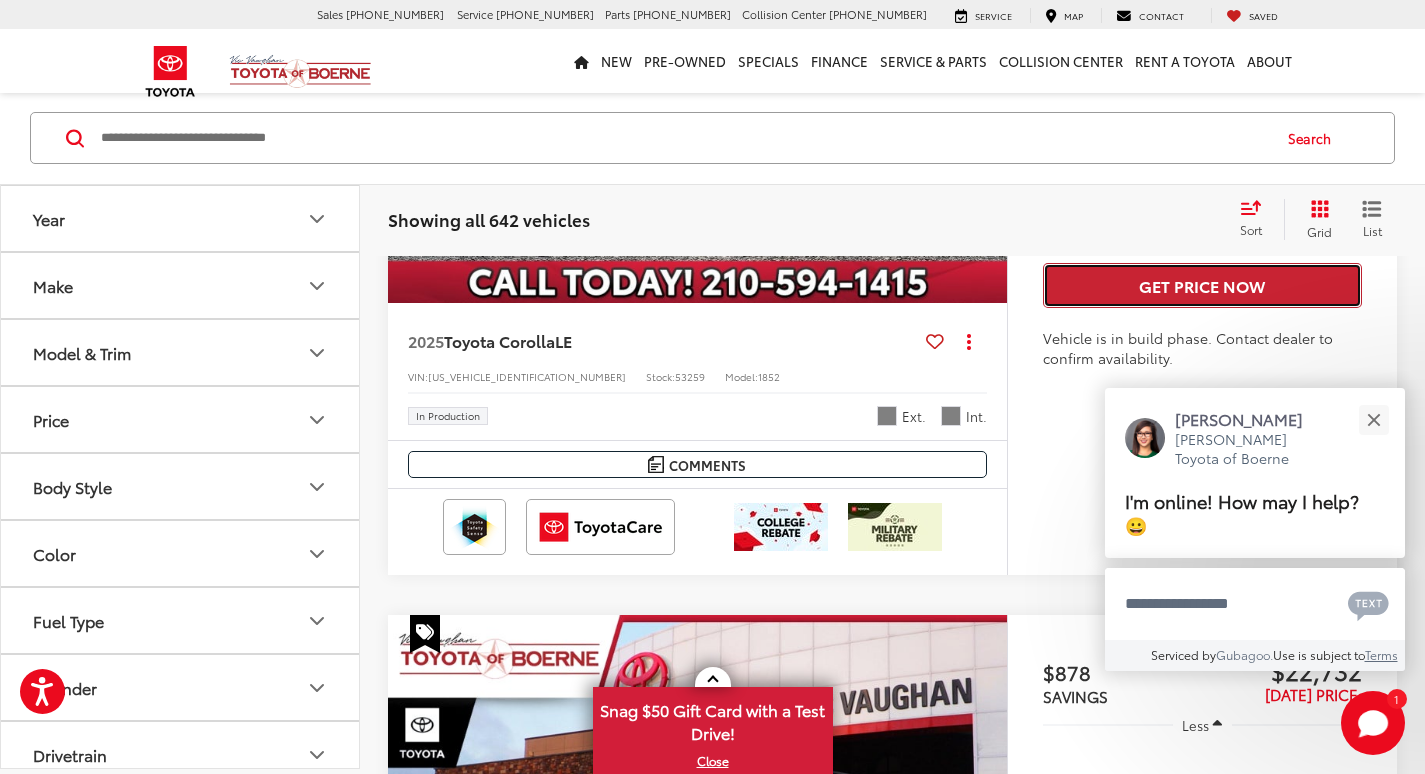 click on "Get Price Now" at bounding box center [1202, 285] 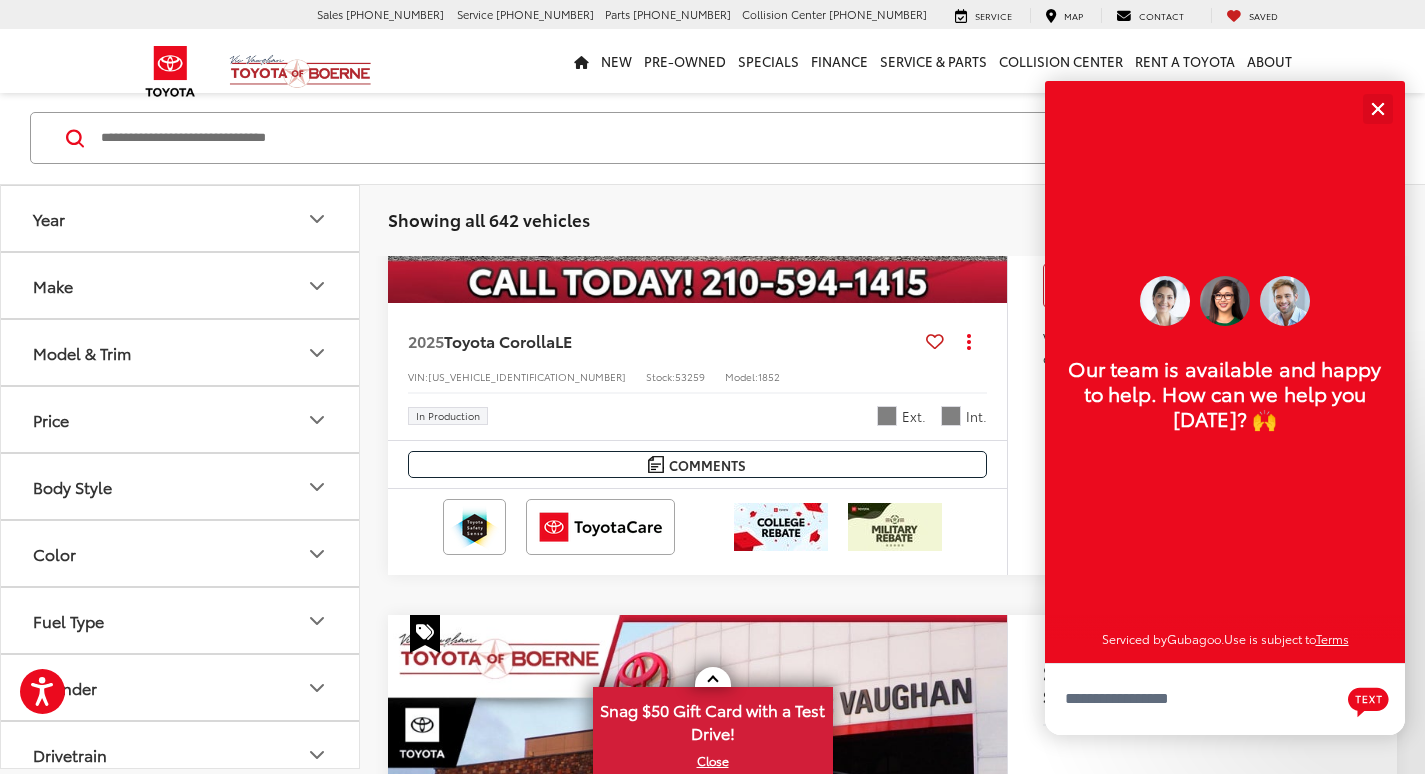 scroll, scrollTop: 24, scrollLeft: 0, axis: vertical 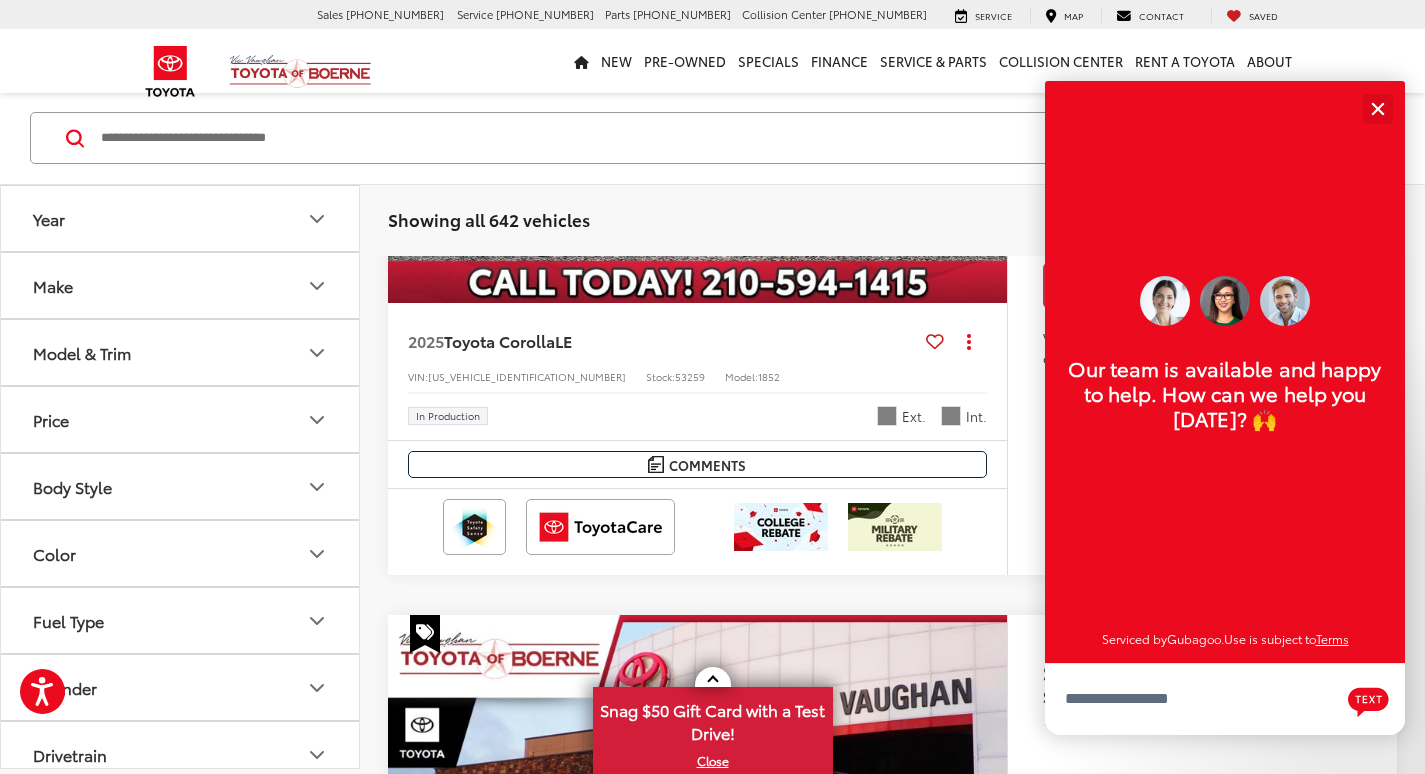 click on "Our team is available and happy to help.  How can we help you [DATE]? 🙌" at bounding box center (1225, 393) 